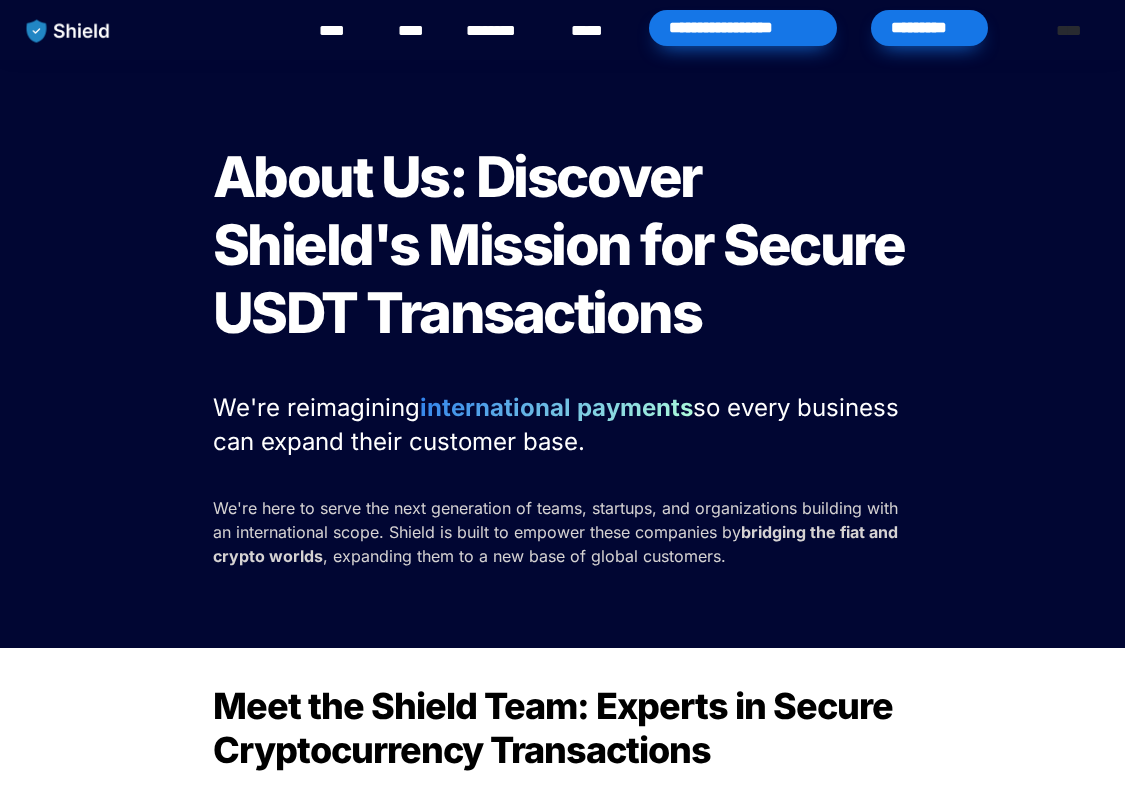 scroll, scrollTop: 0, scrollLeft: 0, axis: both 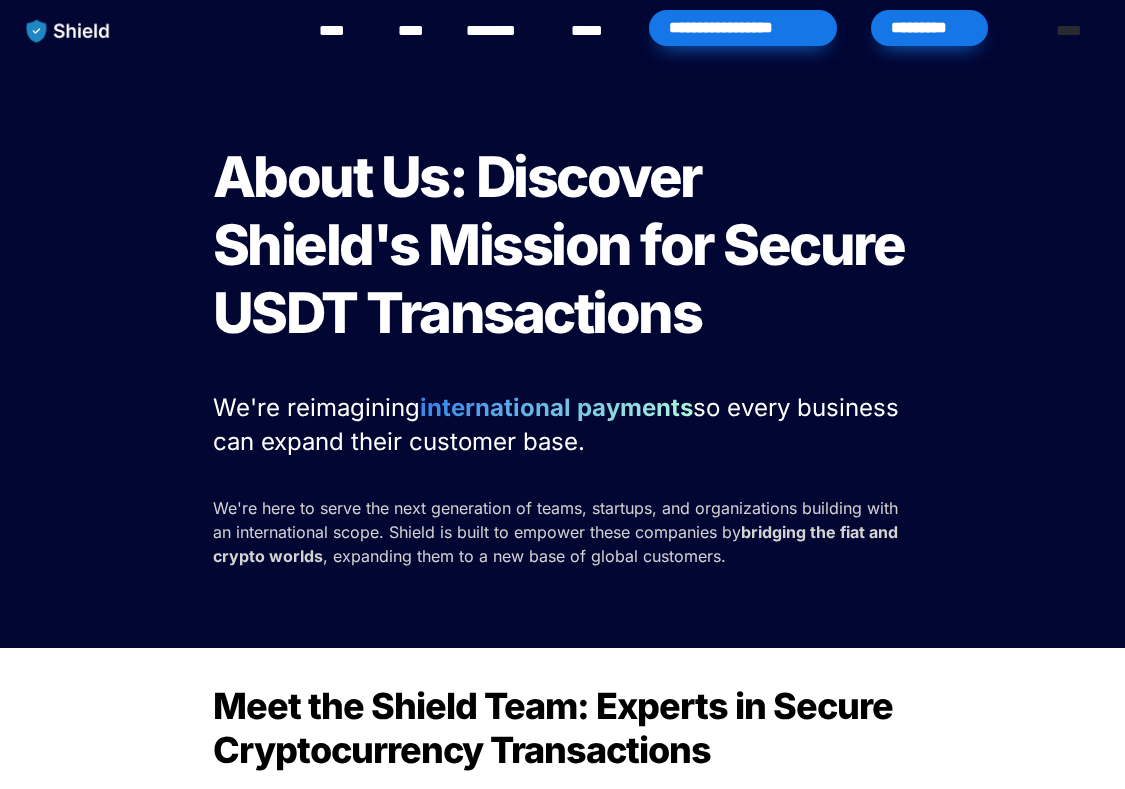 click on "*********" at bounding box center (929, 28) 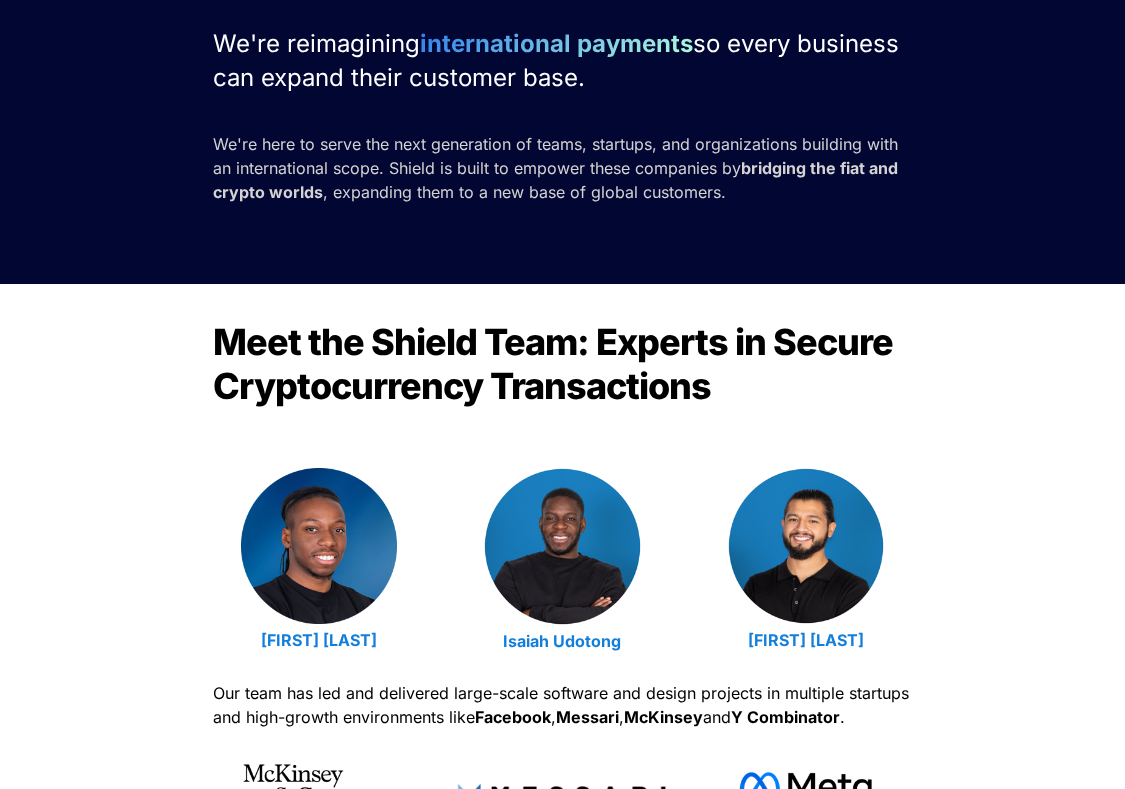 scroll, scrollTop: 0, scrollLeft: 0, axis: both 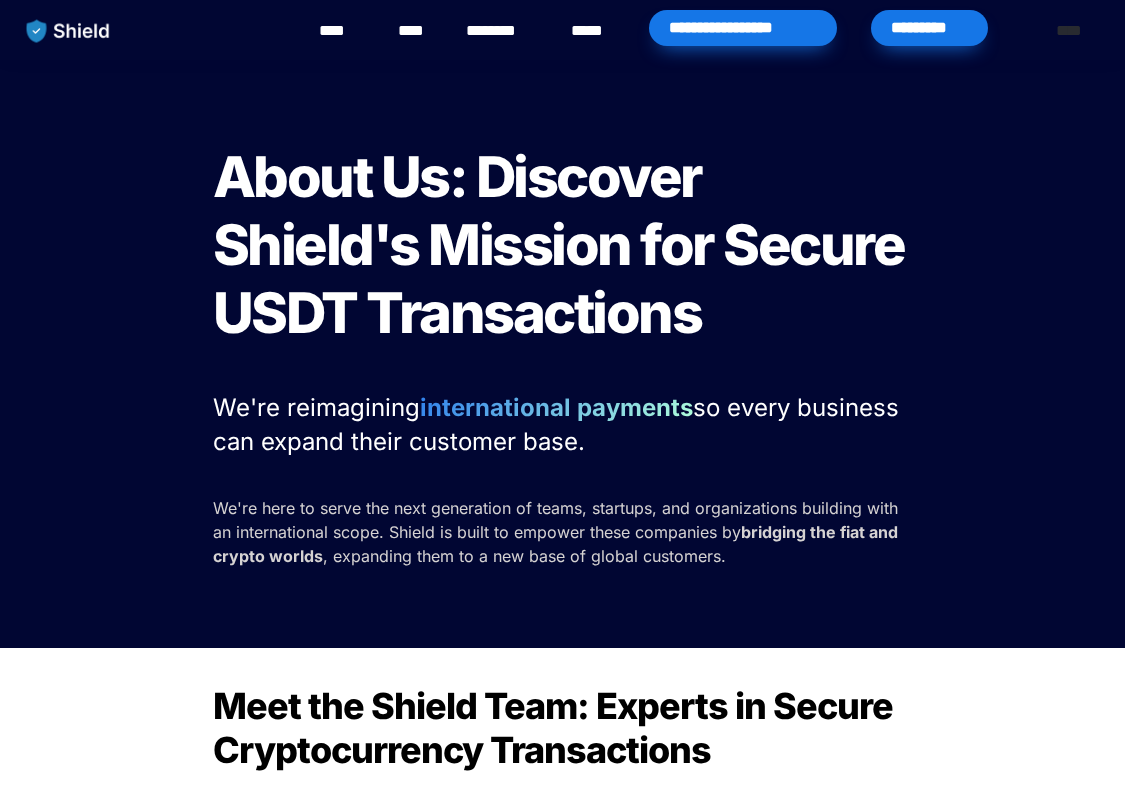 click on "****" at bounding box center [341, 31] 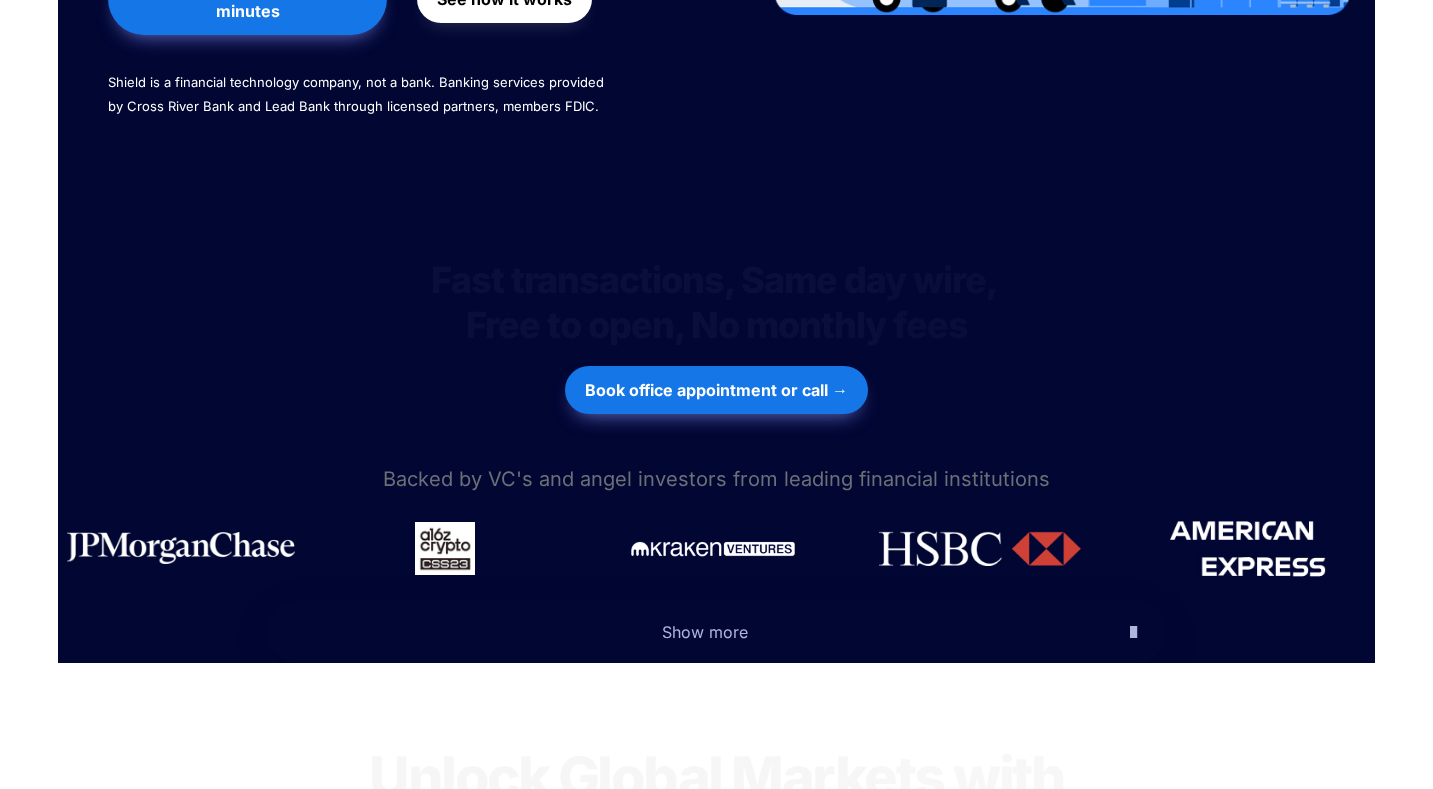scroll, scrollTop: 689, scrollLeft: 0, axis: vertical 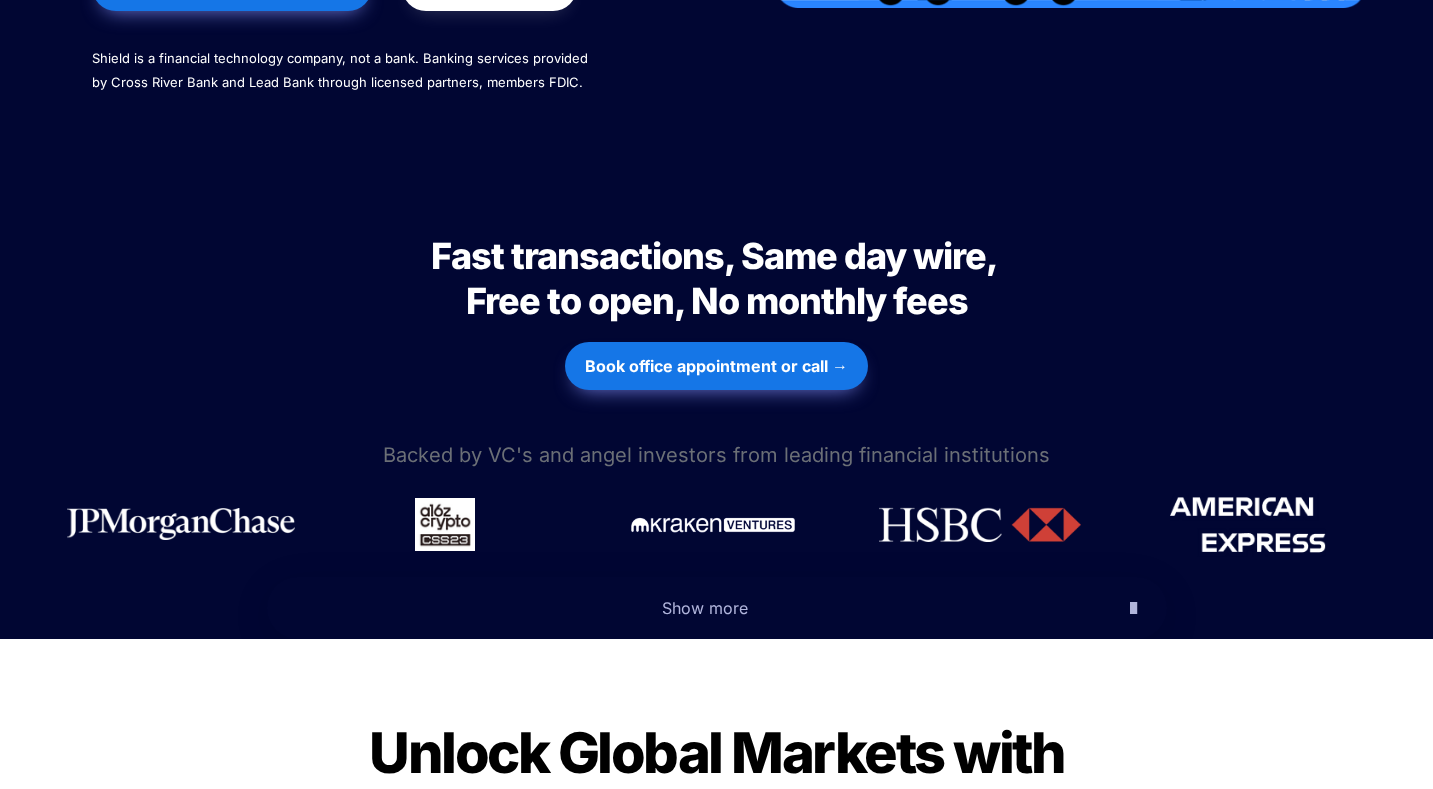 click on "Show more" at bounding box center (705, 608) 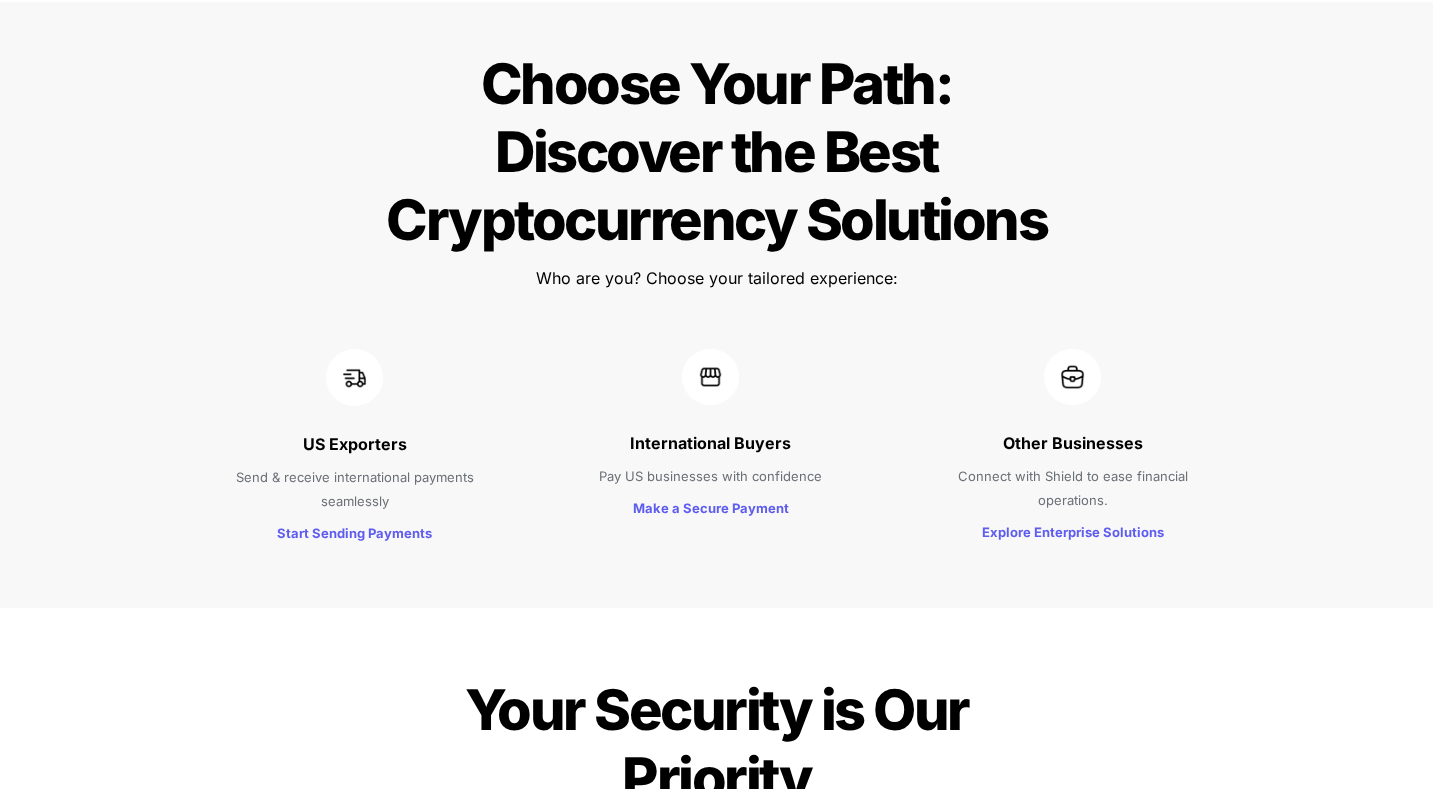 scroll, scrollTop: 2525, scrollLeft: 0, axis: vertical 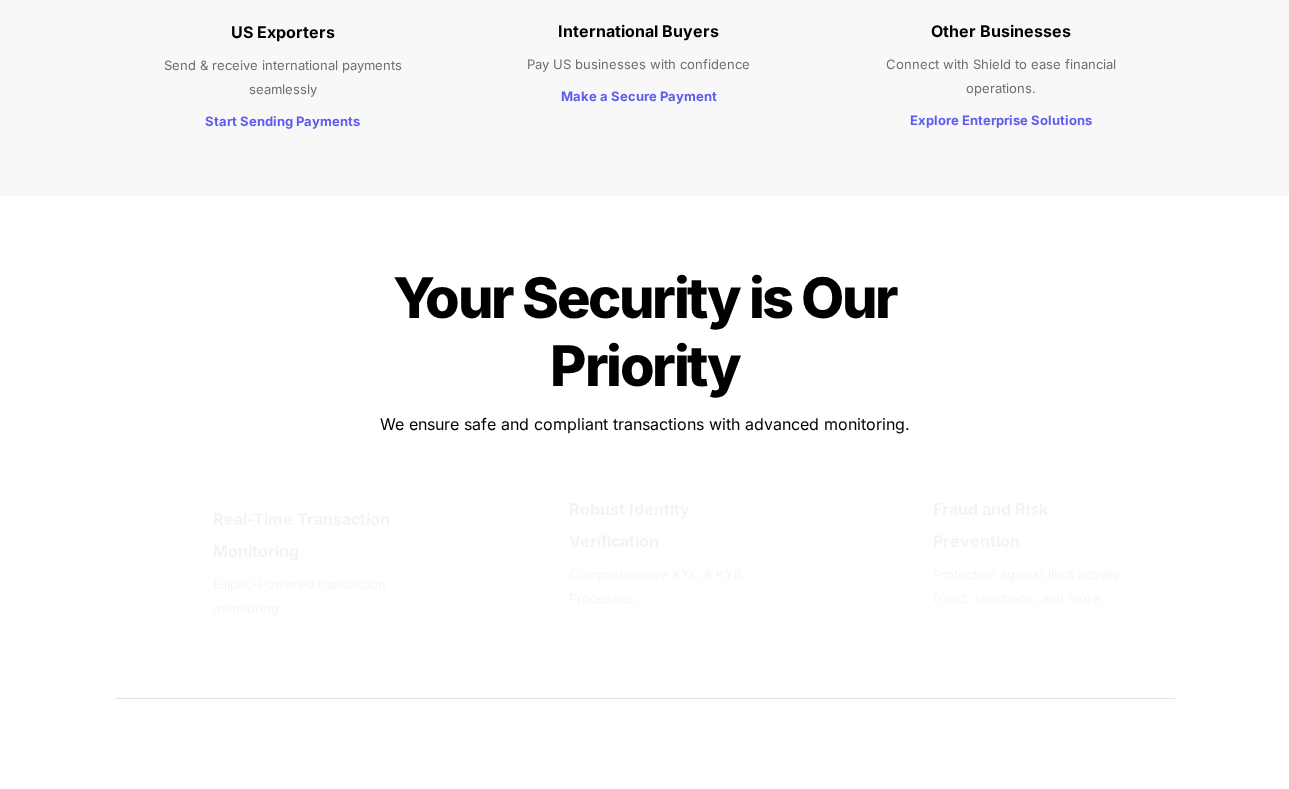click at bounding box center [164, 522] 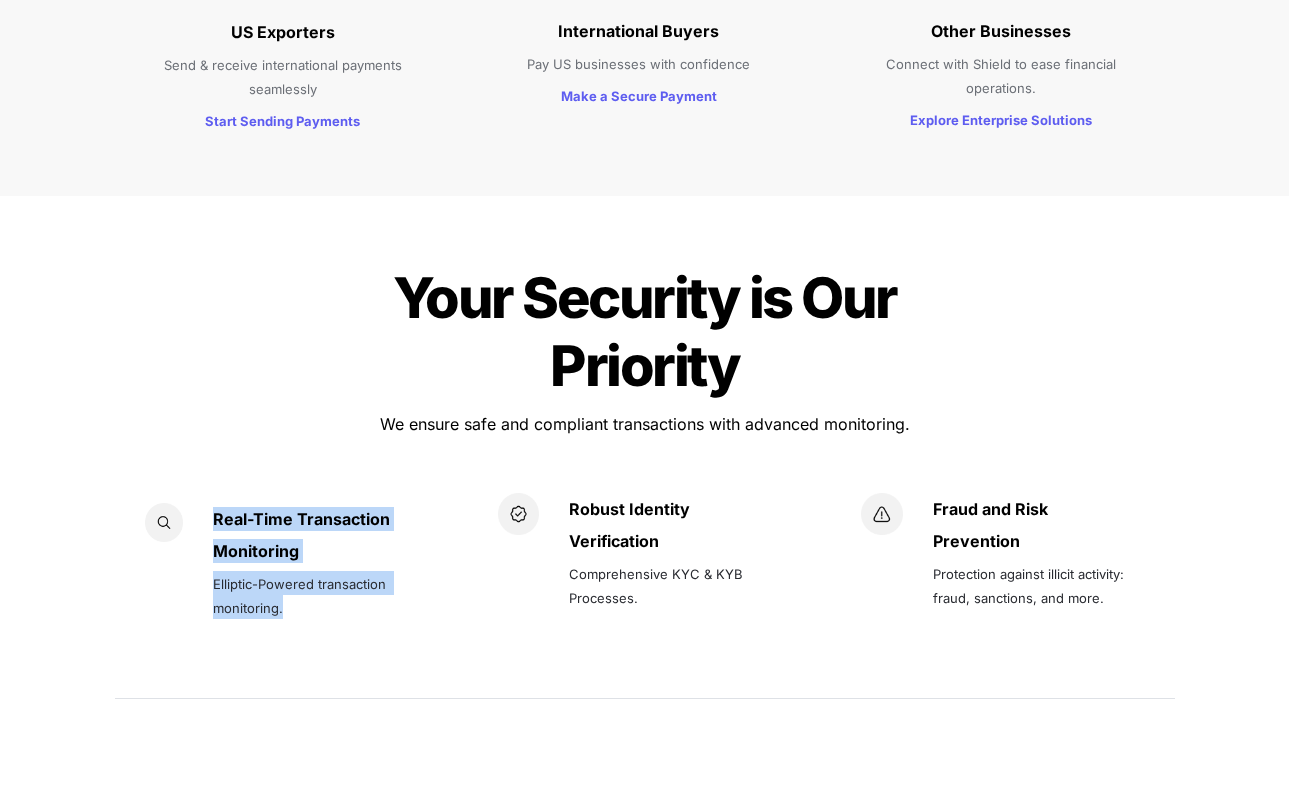 drag, startPoint x: 210, startPoint y: 449, endPoint x: 337, endPoint y: 552, distance: 163.51758 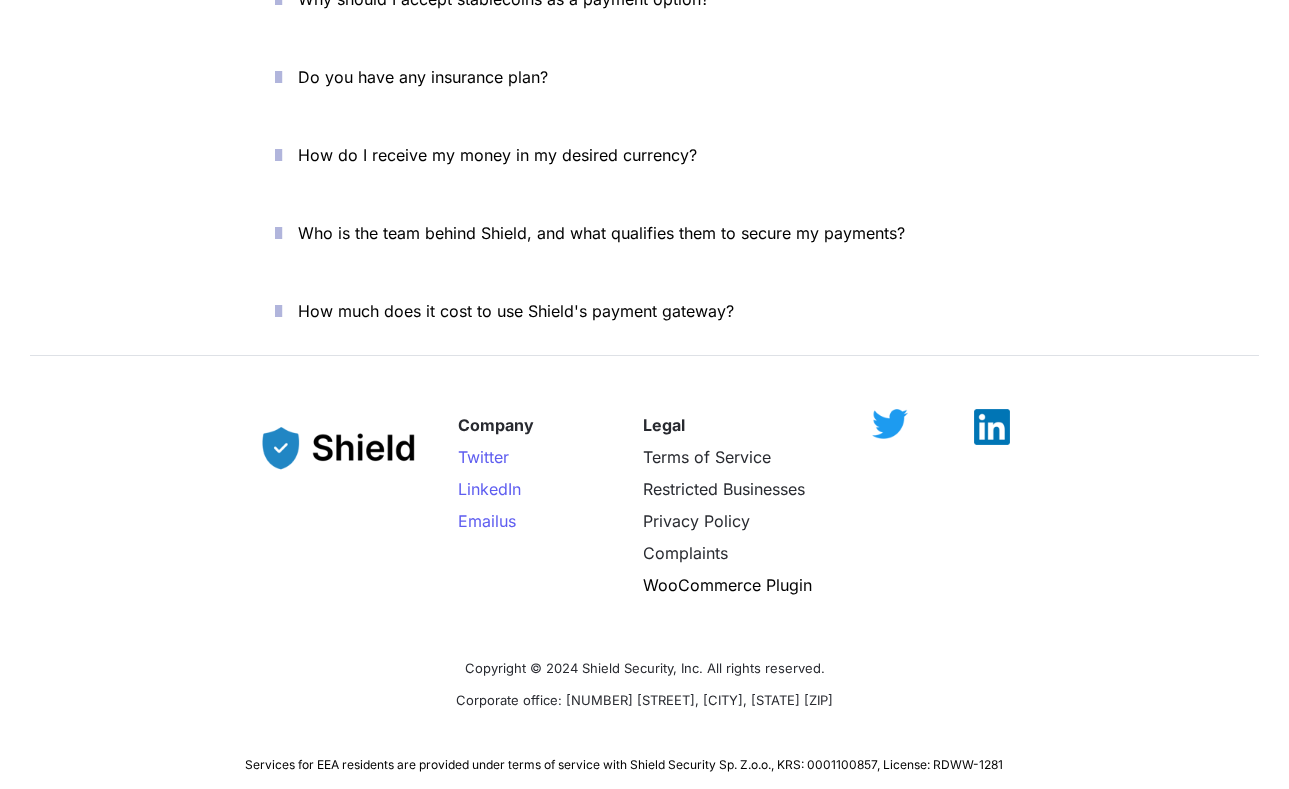 scroll, scrollTop: 6720, scrollLeft: 0, axis: vertical 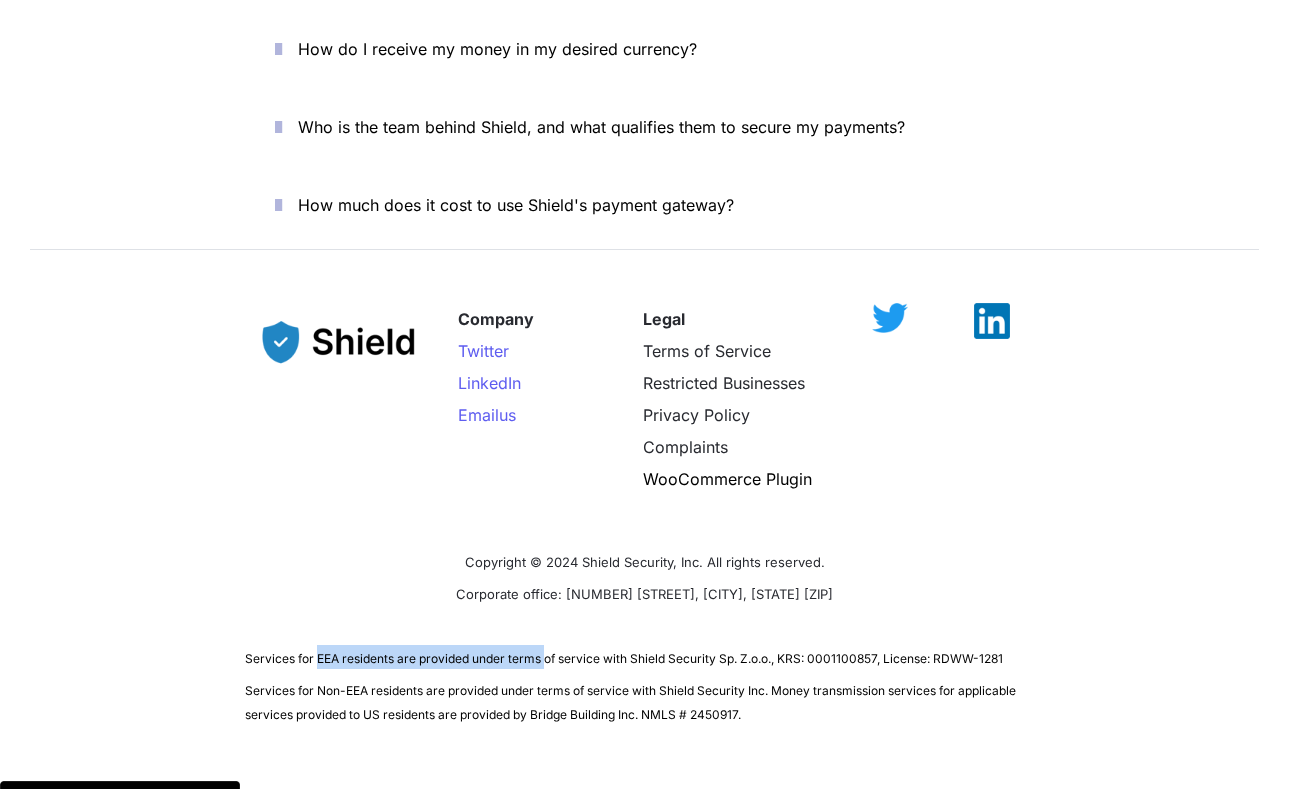 drag, startPoint x: 316, startPoint y: 591, endPoint x: 546, endPoint y: 596, distance: 230.05434 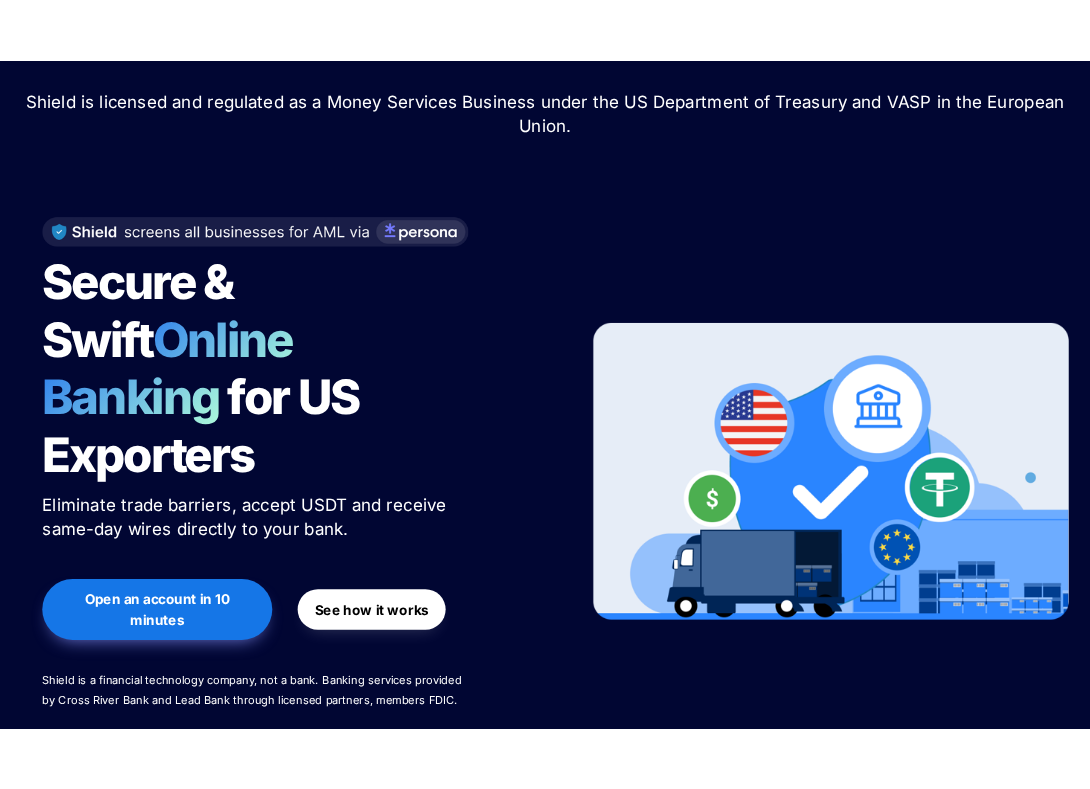 scroll, scrollTop: 0, scrollLeft: 0, axis: both 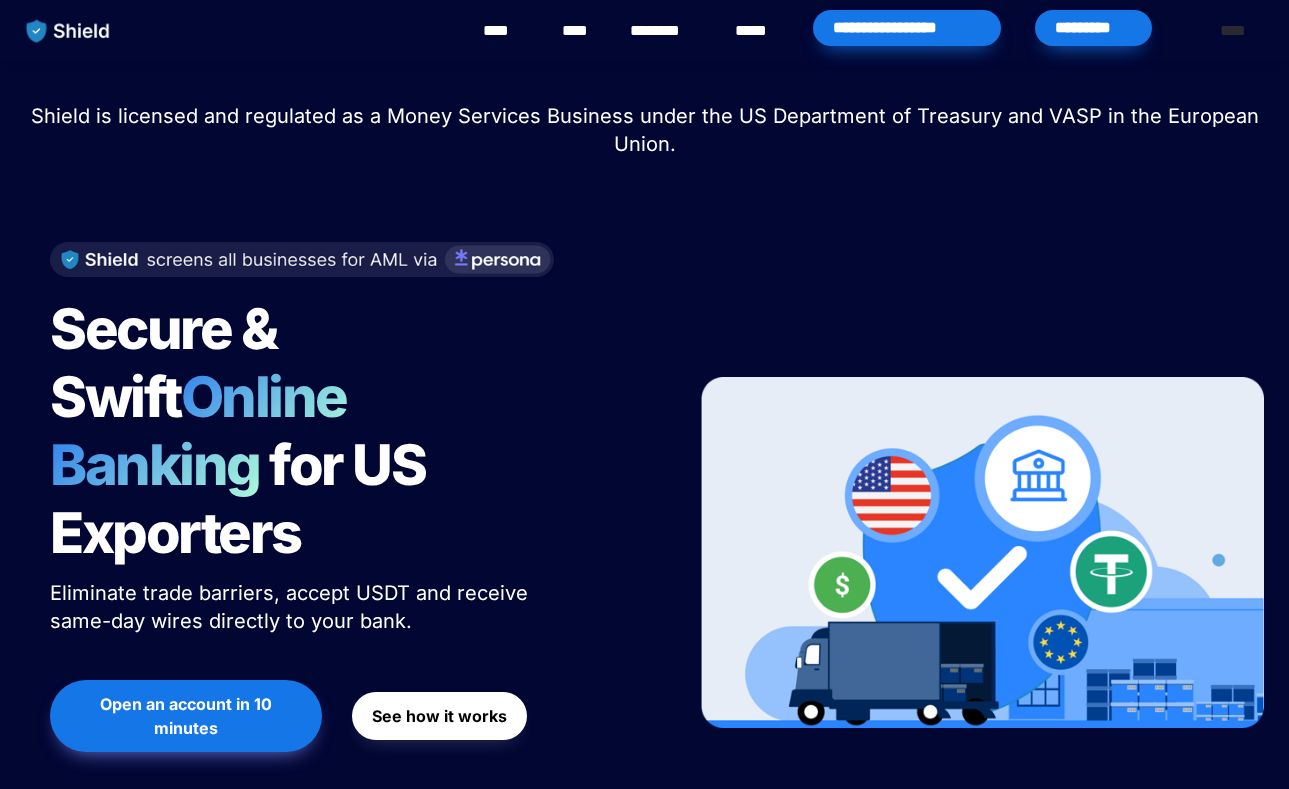 click at bounding box center [302, 259] 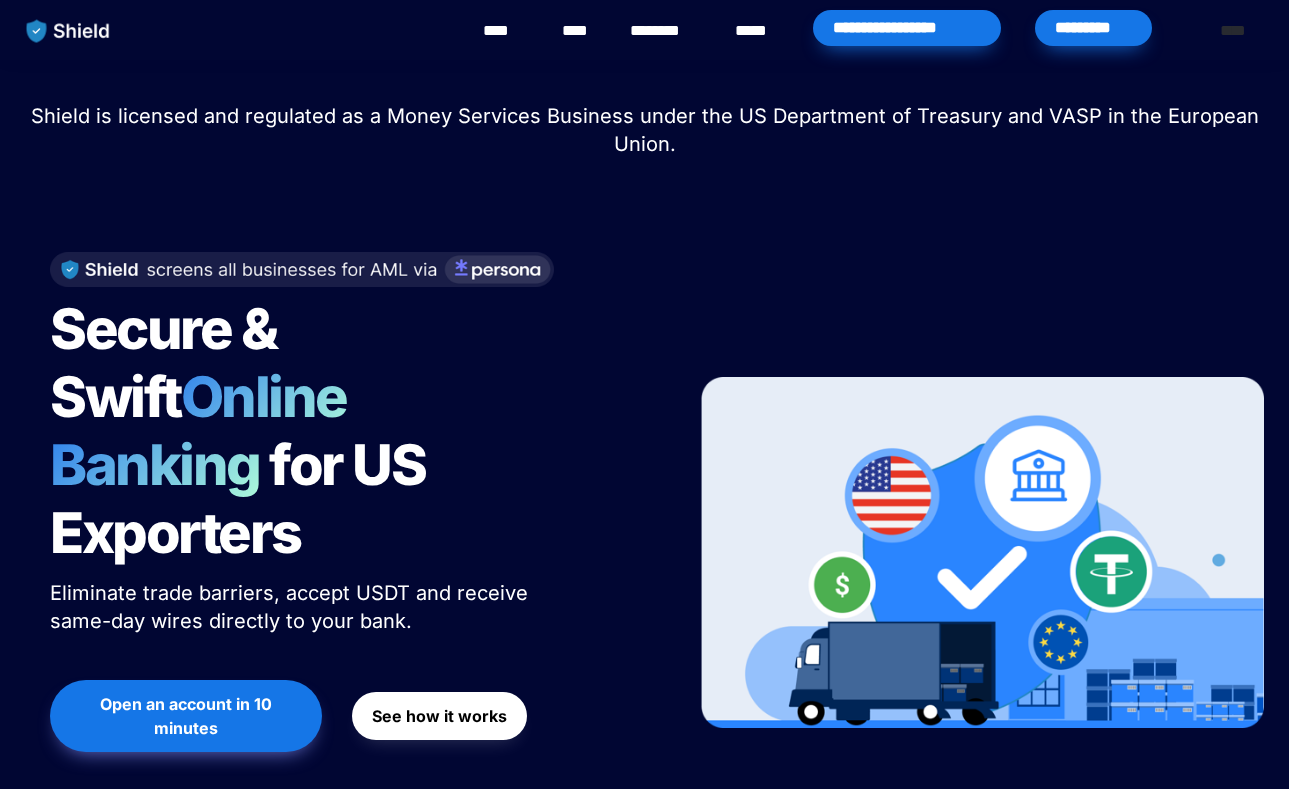 click on "See how it works" at bounding box center [439, 716] 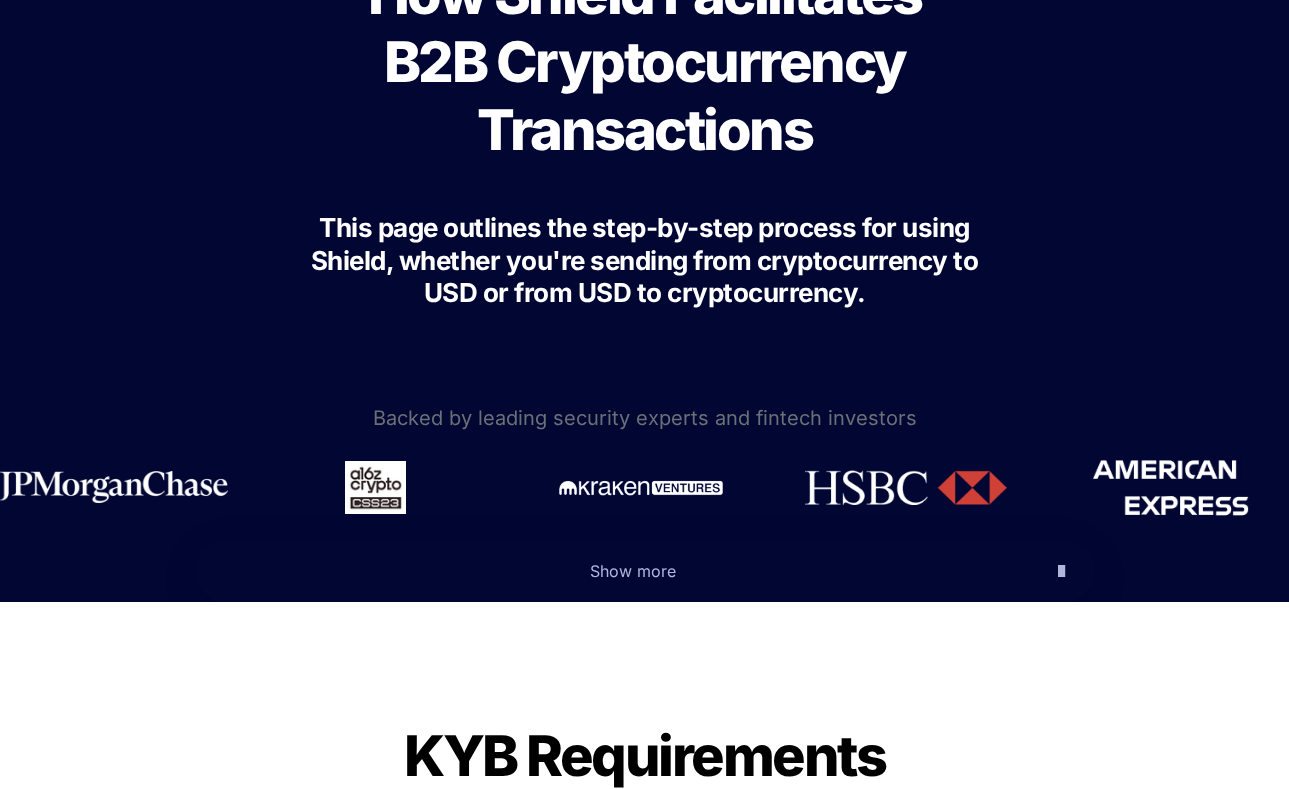 scroll, scrollTop: 232, scrollLeft: 0, axis: vertical 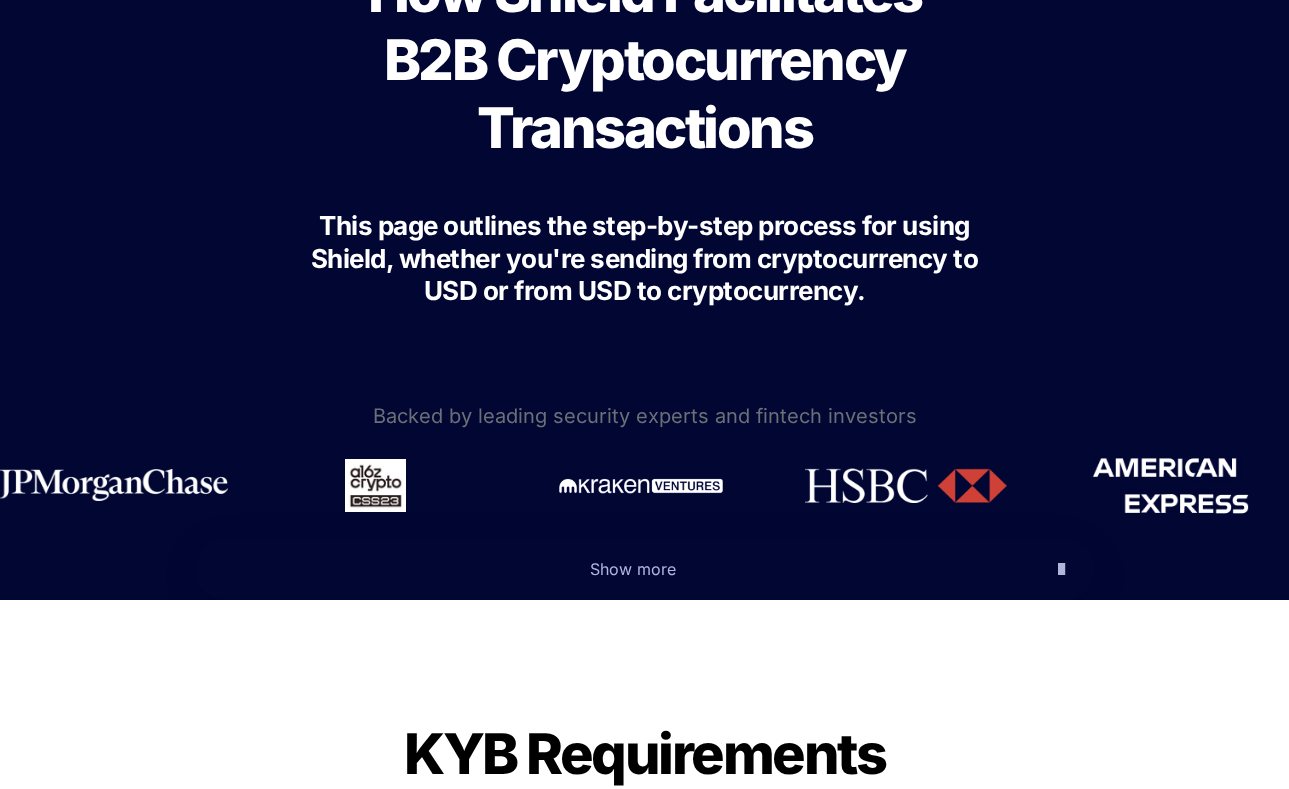 click on "Show more" at bounding box center (633, 569) 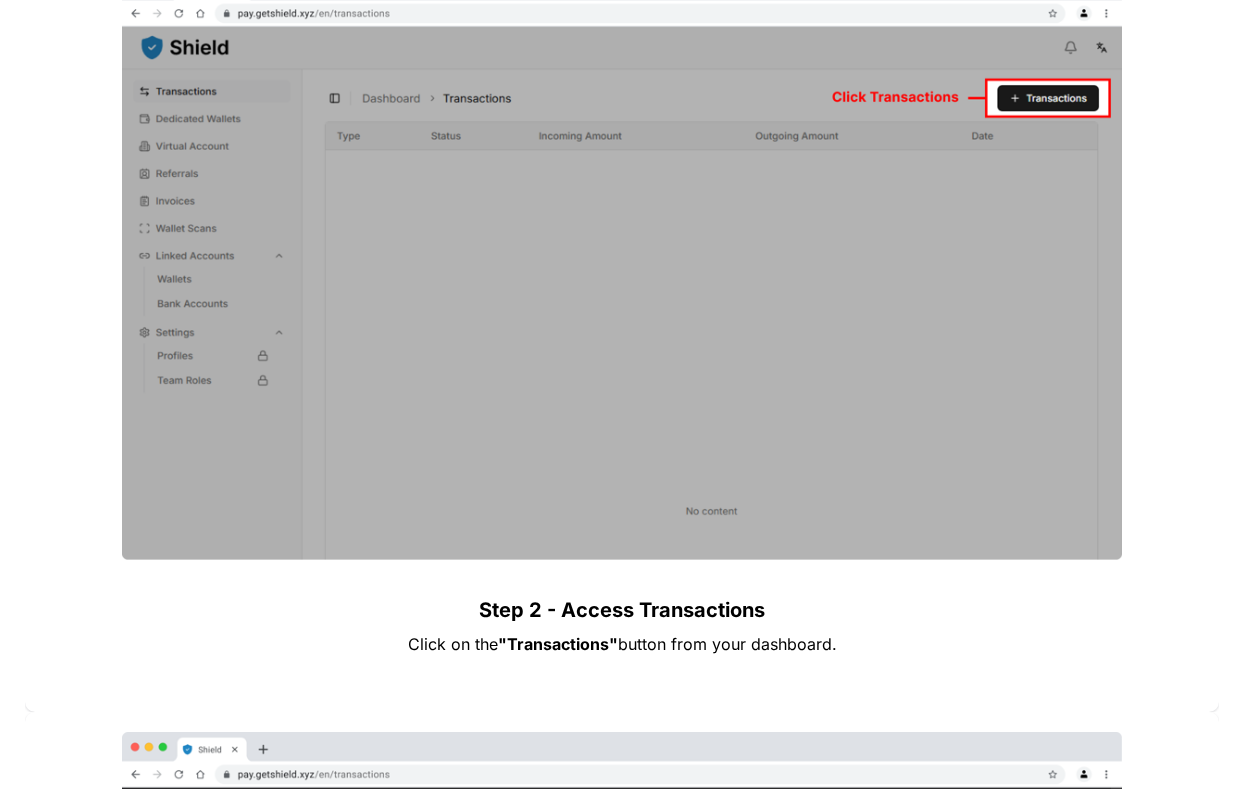 scroll, scrollTop: 3265, scrollLeft: 0, axis: vertical 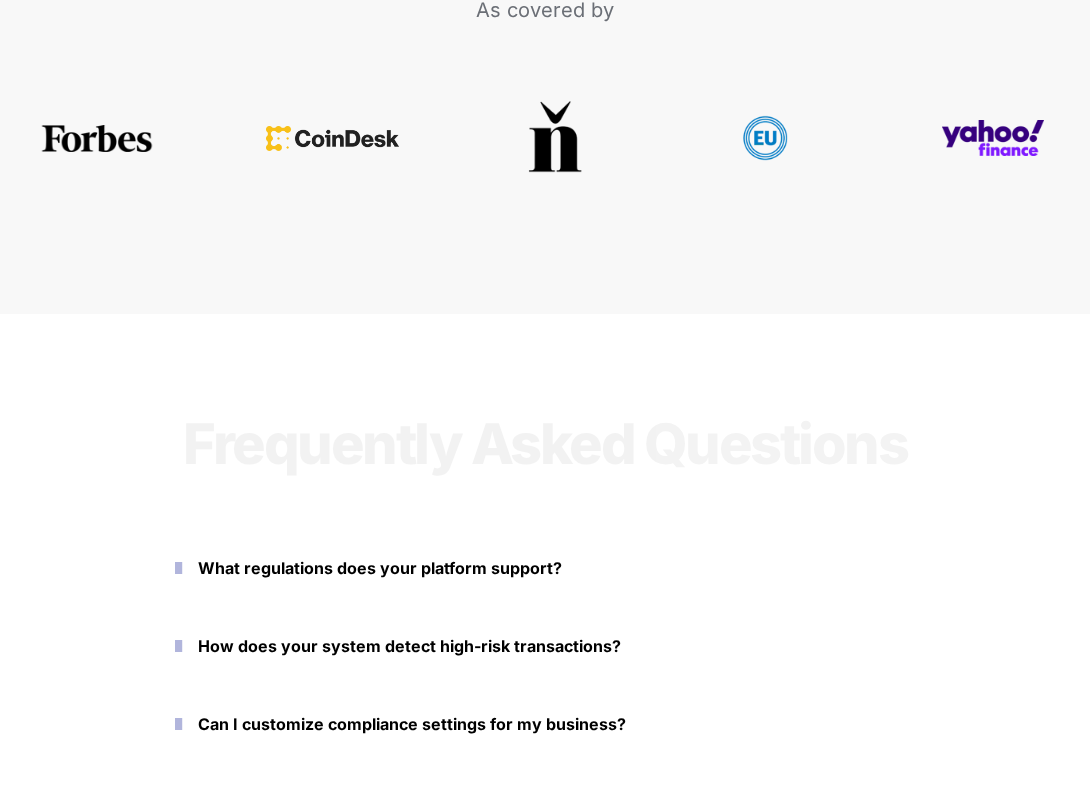 click on "What regulations does your platform support?" at bounding box center [380, 568] 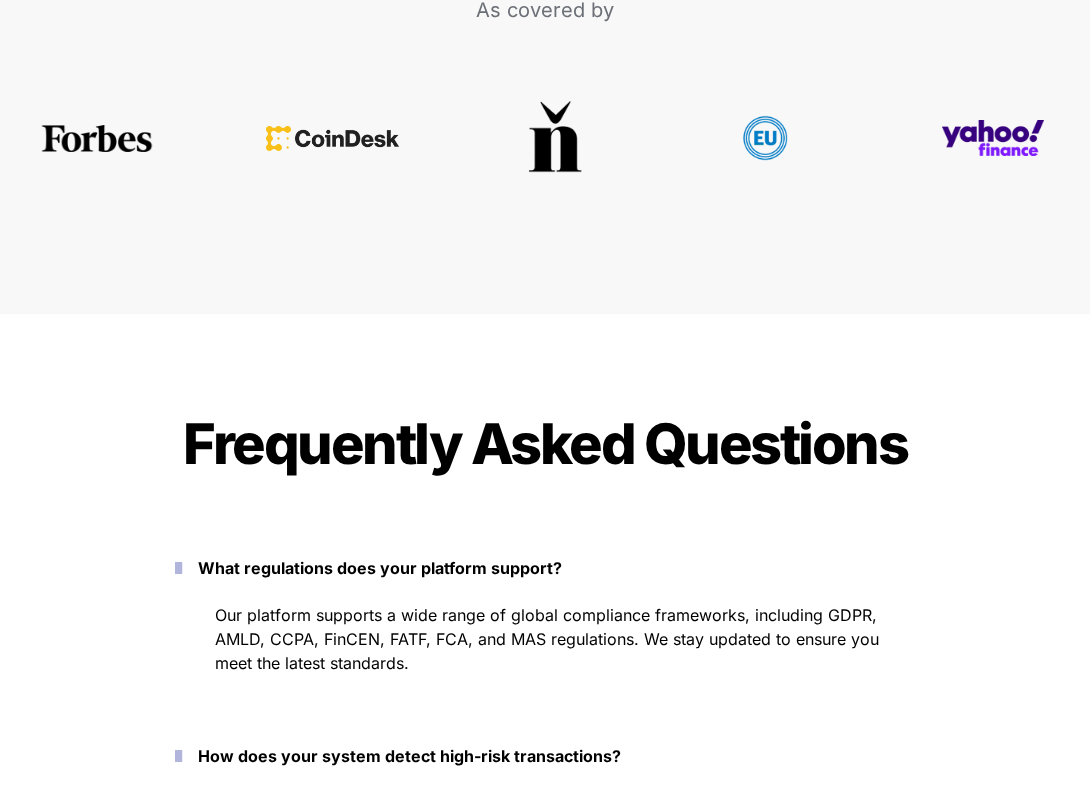 click at bounding box center [178, 568] 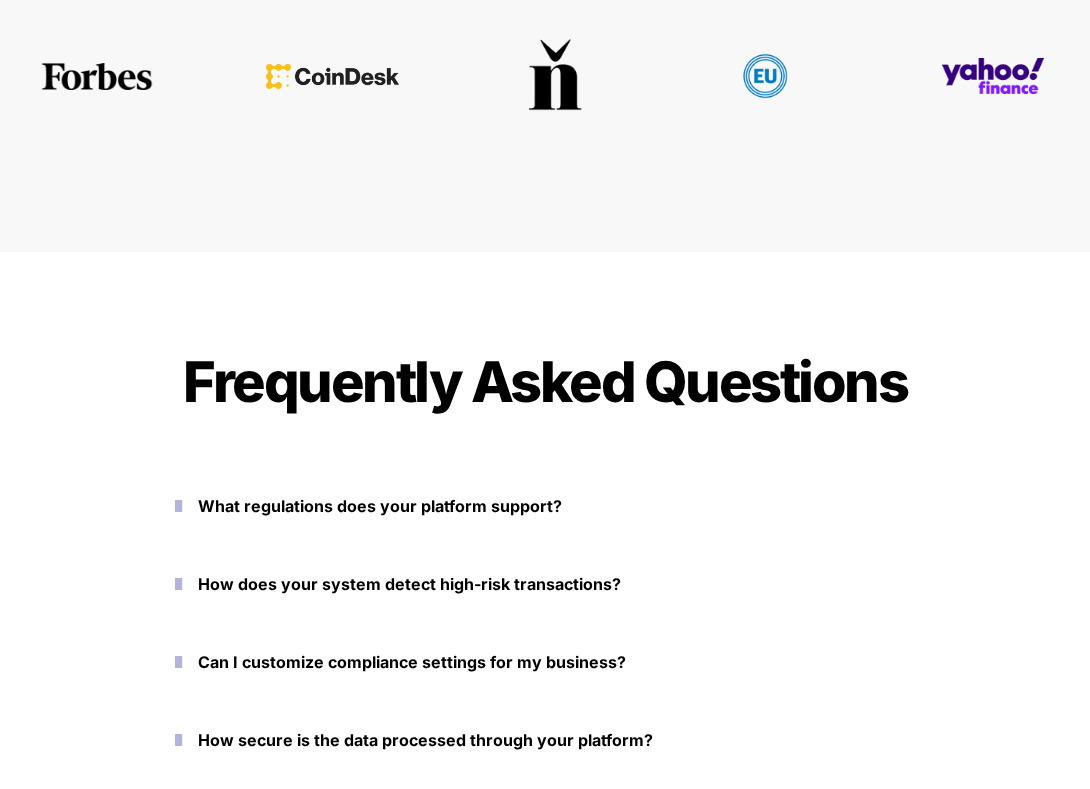 scroll, scrollTop: 9263, scrollLeft: 0, axis: vertical 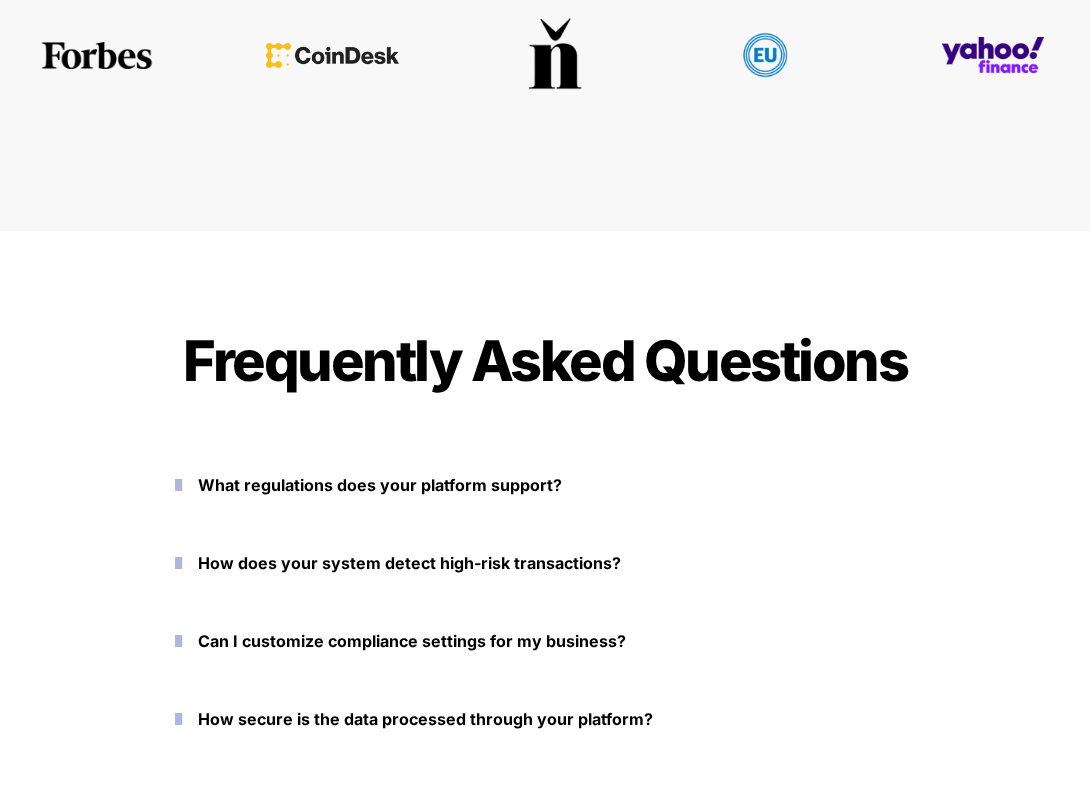click at bounding box center [178, 563] 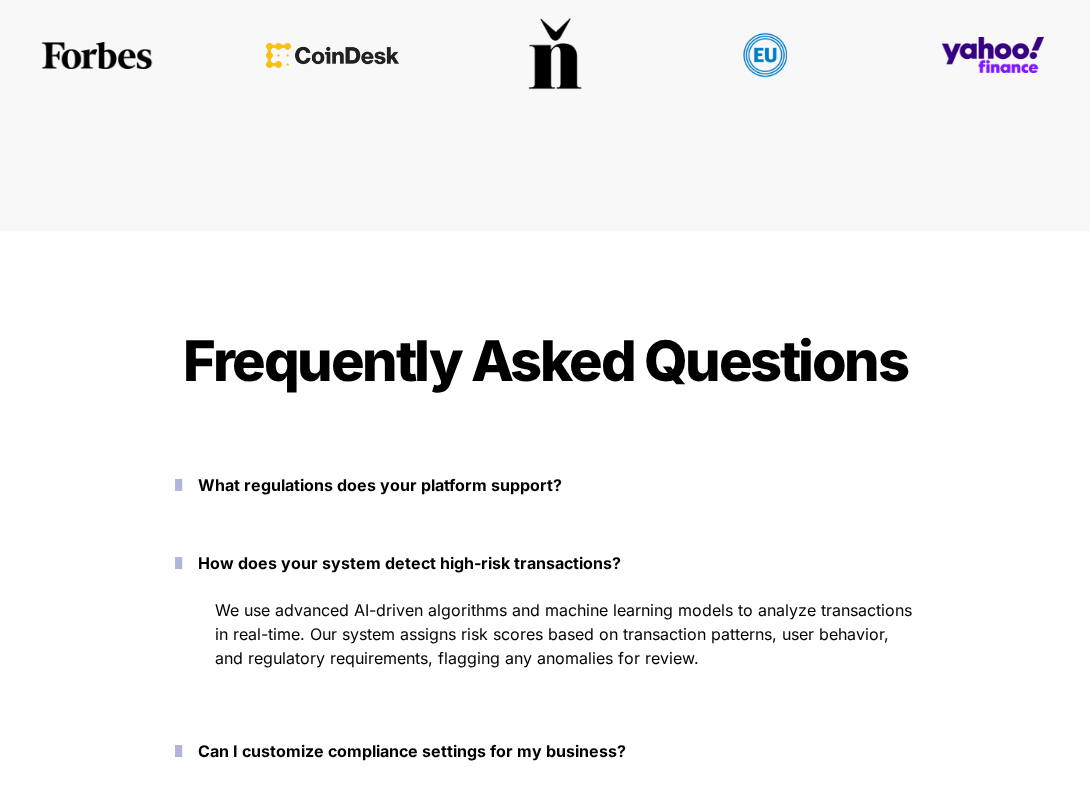 click at bounding box center (178, 563) 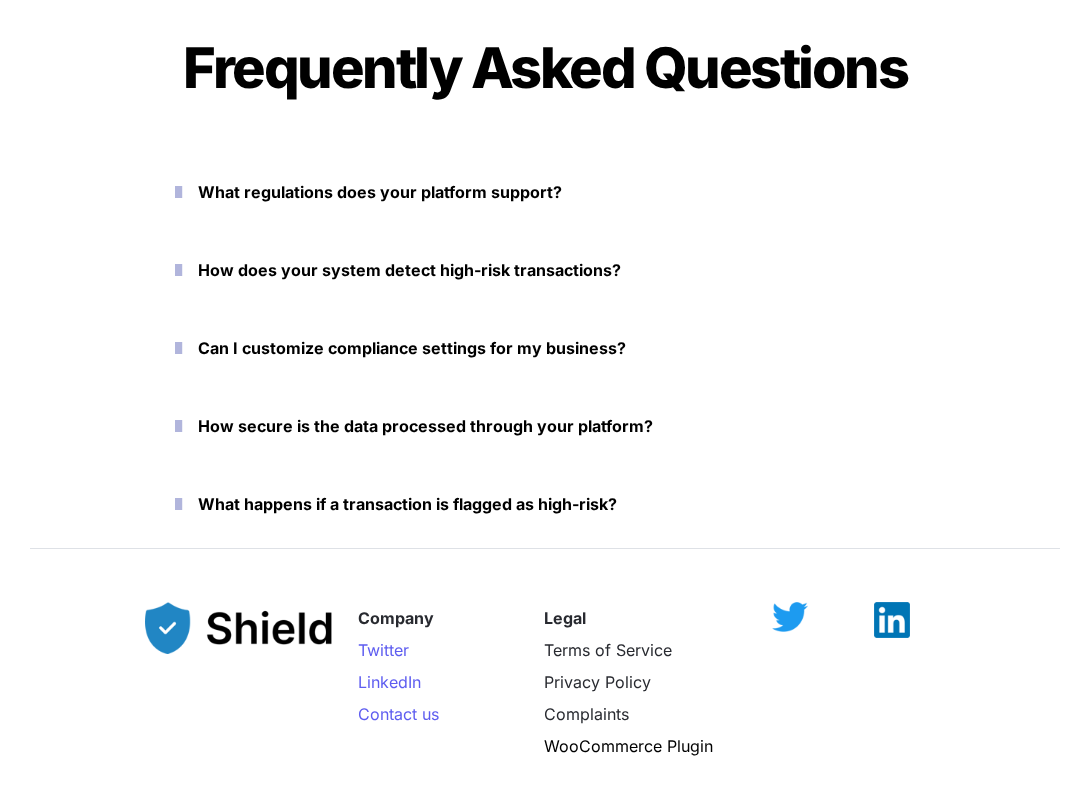 scroll, scrollTop: 9567, scrollLeft: 0, axis: vertical 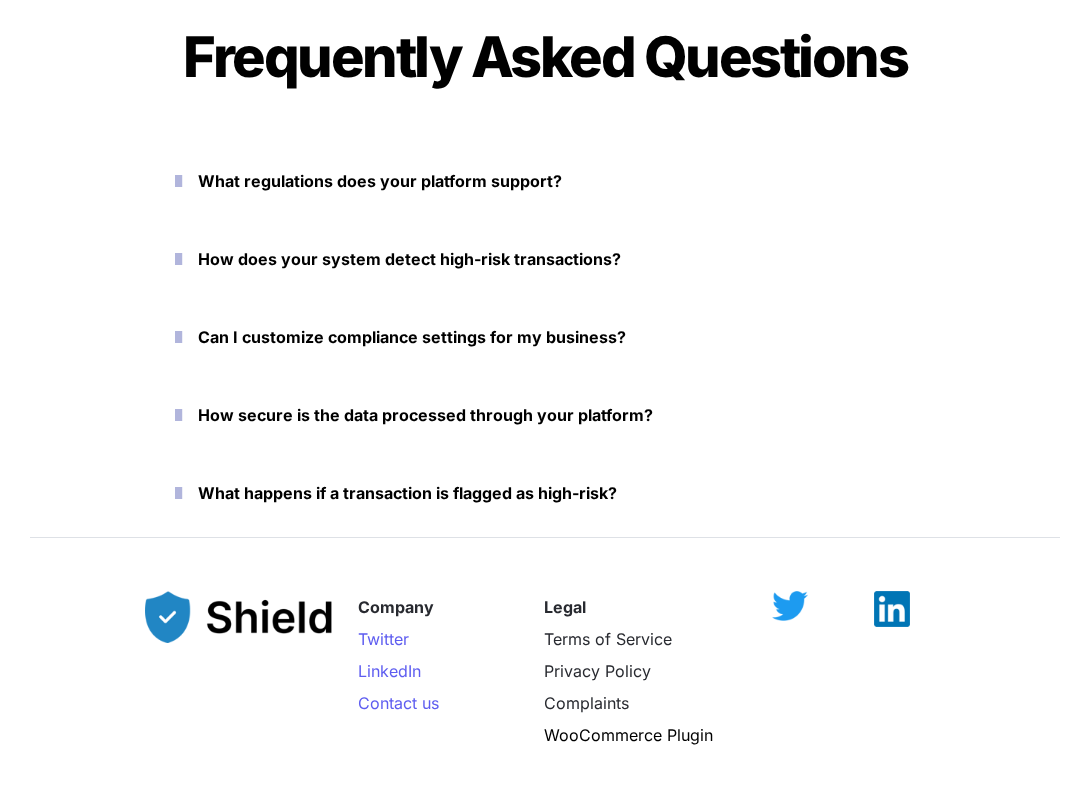 click at bounding box center (178, 337) 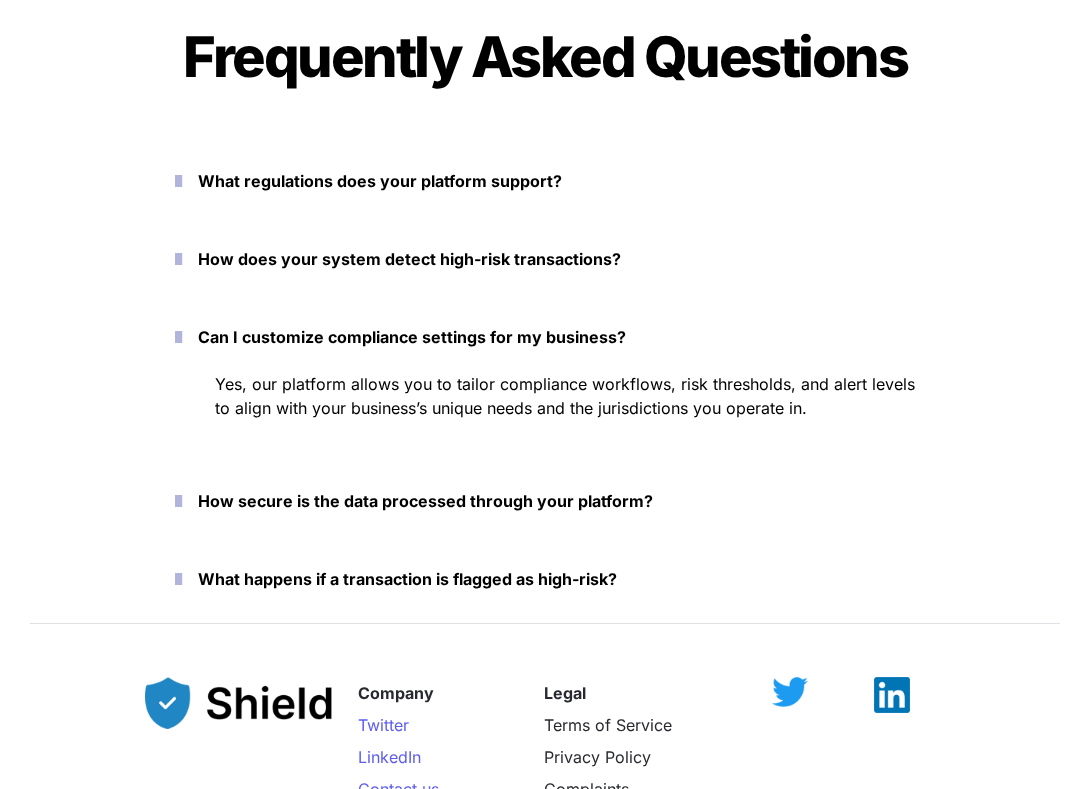 click at bounding box center [178, 337] 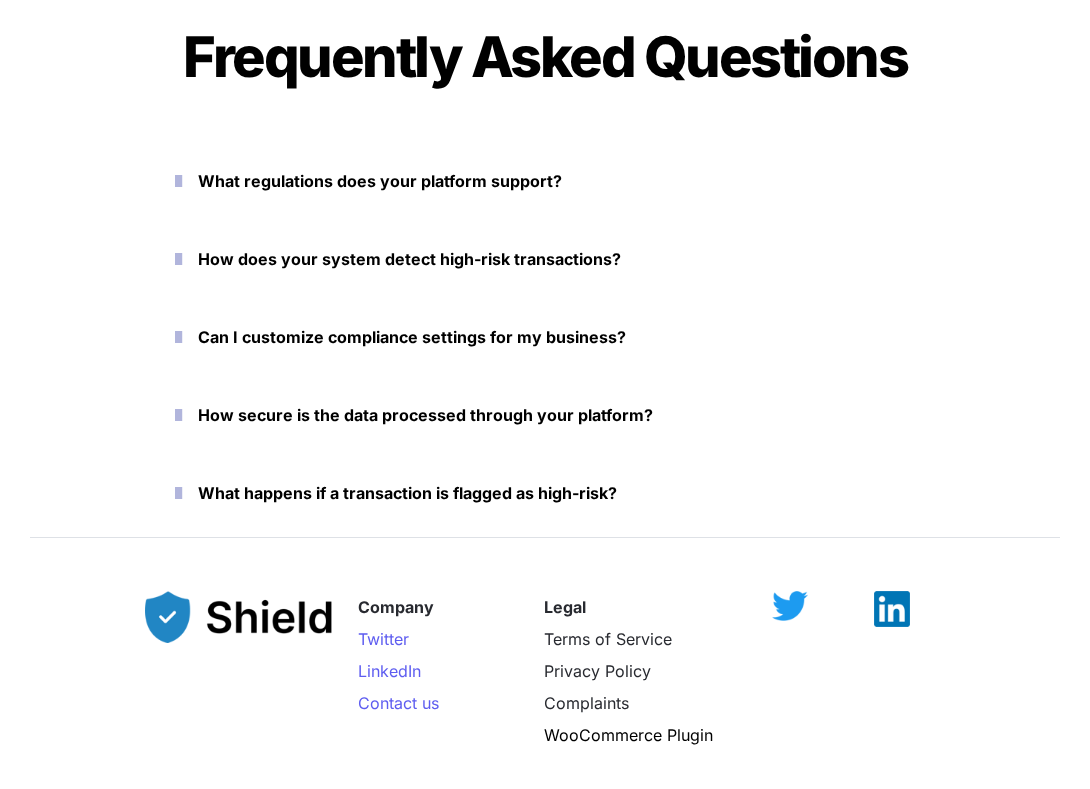 click at bounding box center [178, 493] 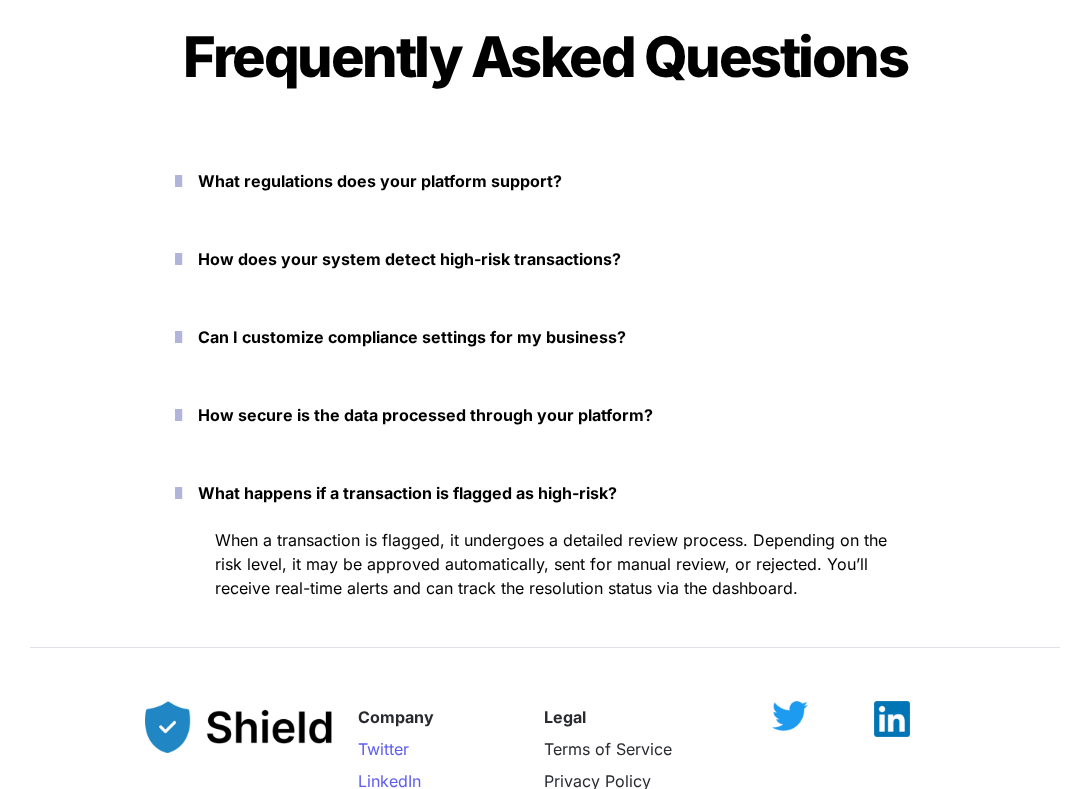 click at bounding box center (178, 493) 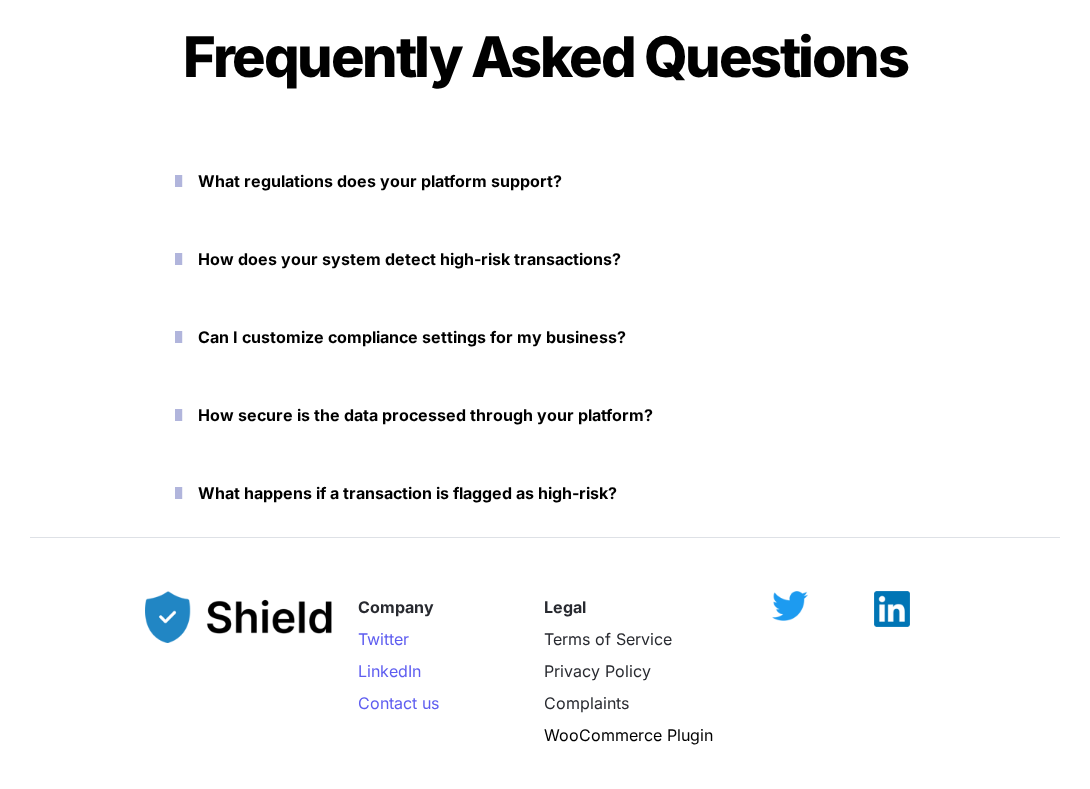 click at bounding box center [178, 415] 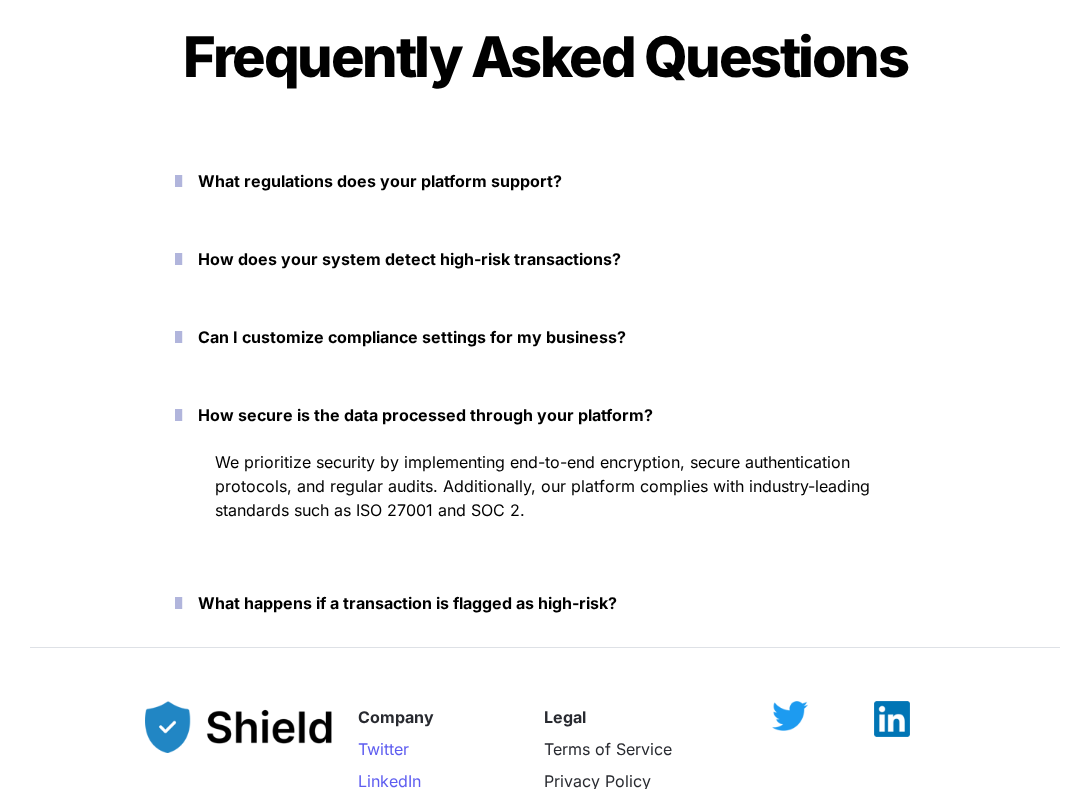 click at bounding box center (178, 415) 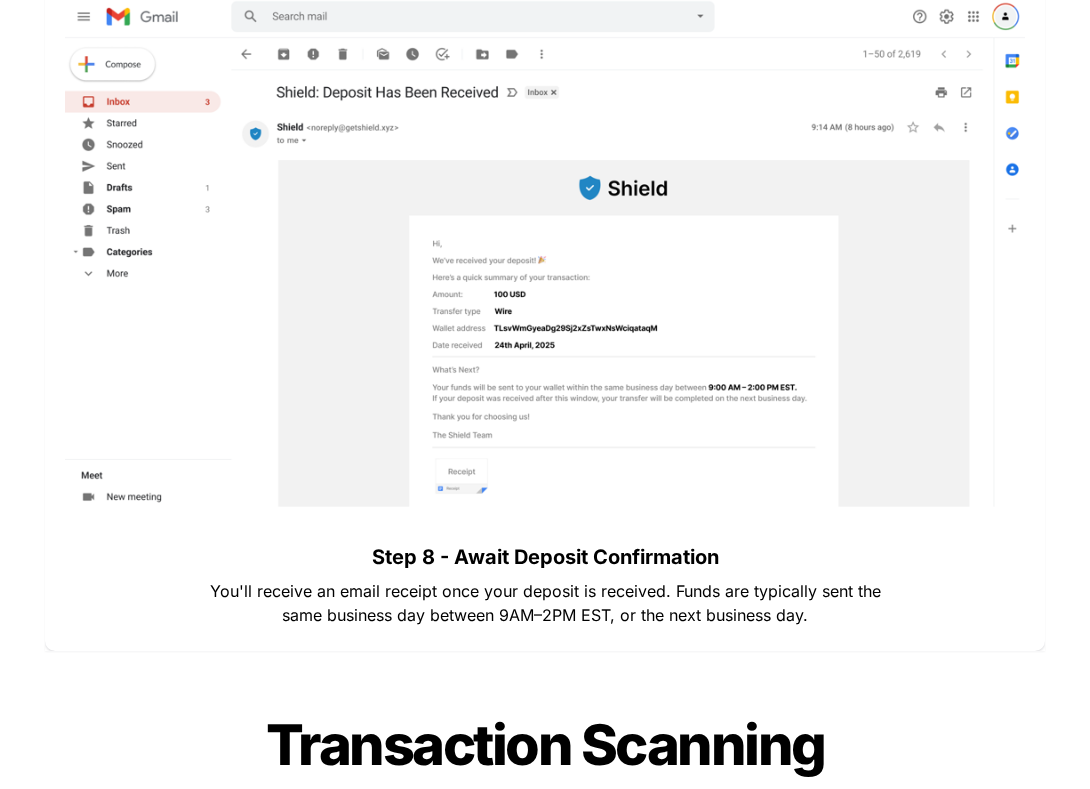 scroll, scrollTop: 7850, scrollLeft: 0, axis: vertical 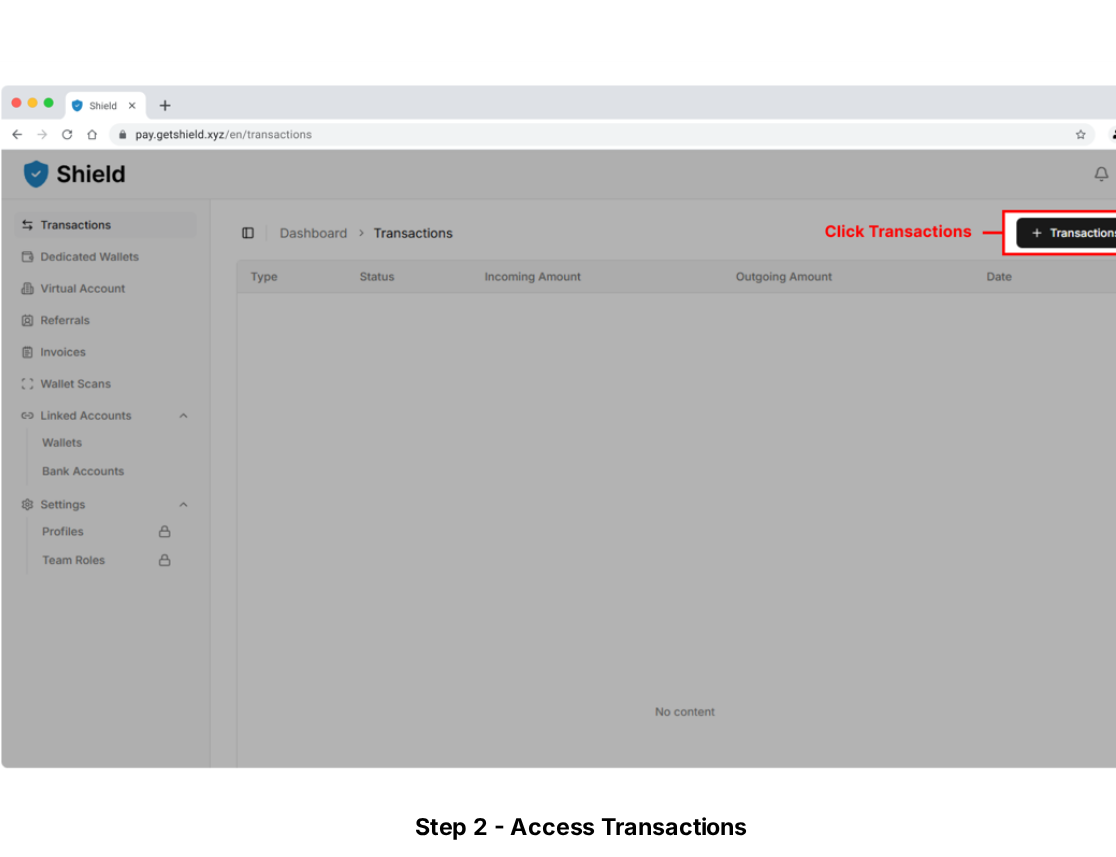 click at bounding box center (558, 485) 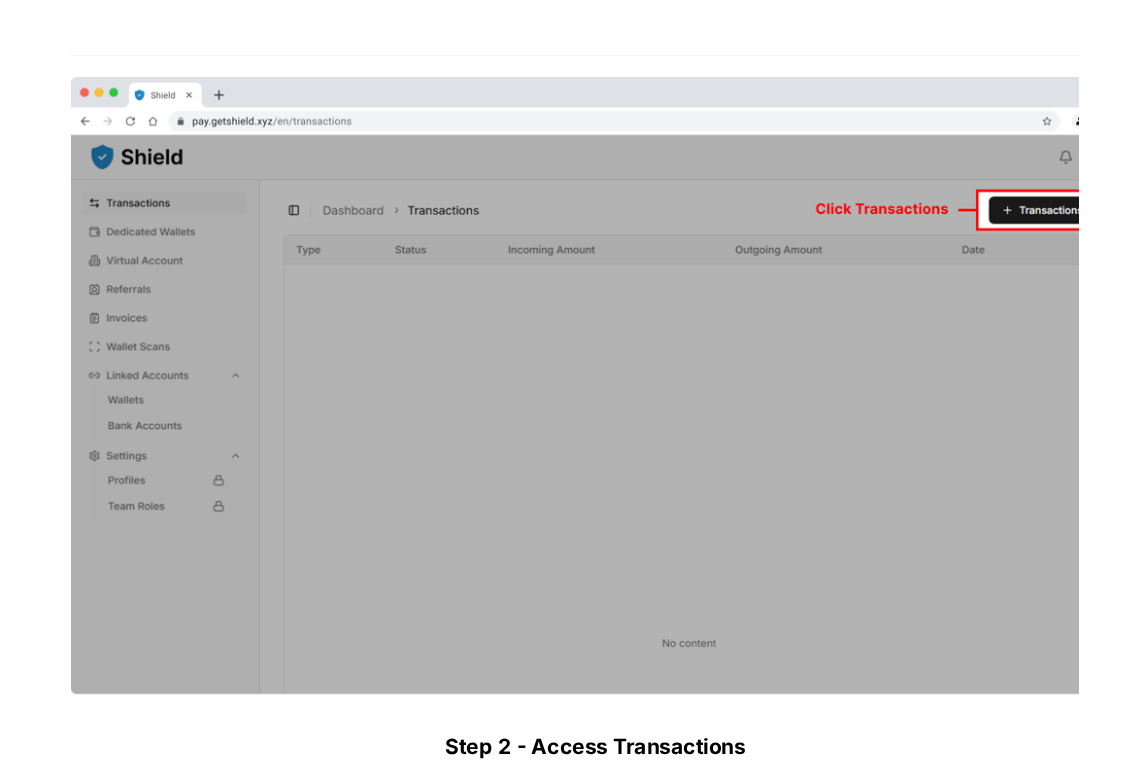 scroll, scrollTop: 3052, scrollLeft: 0, axis: vertical 